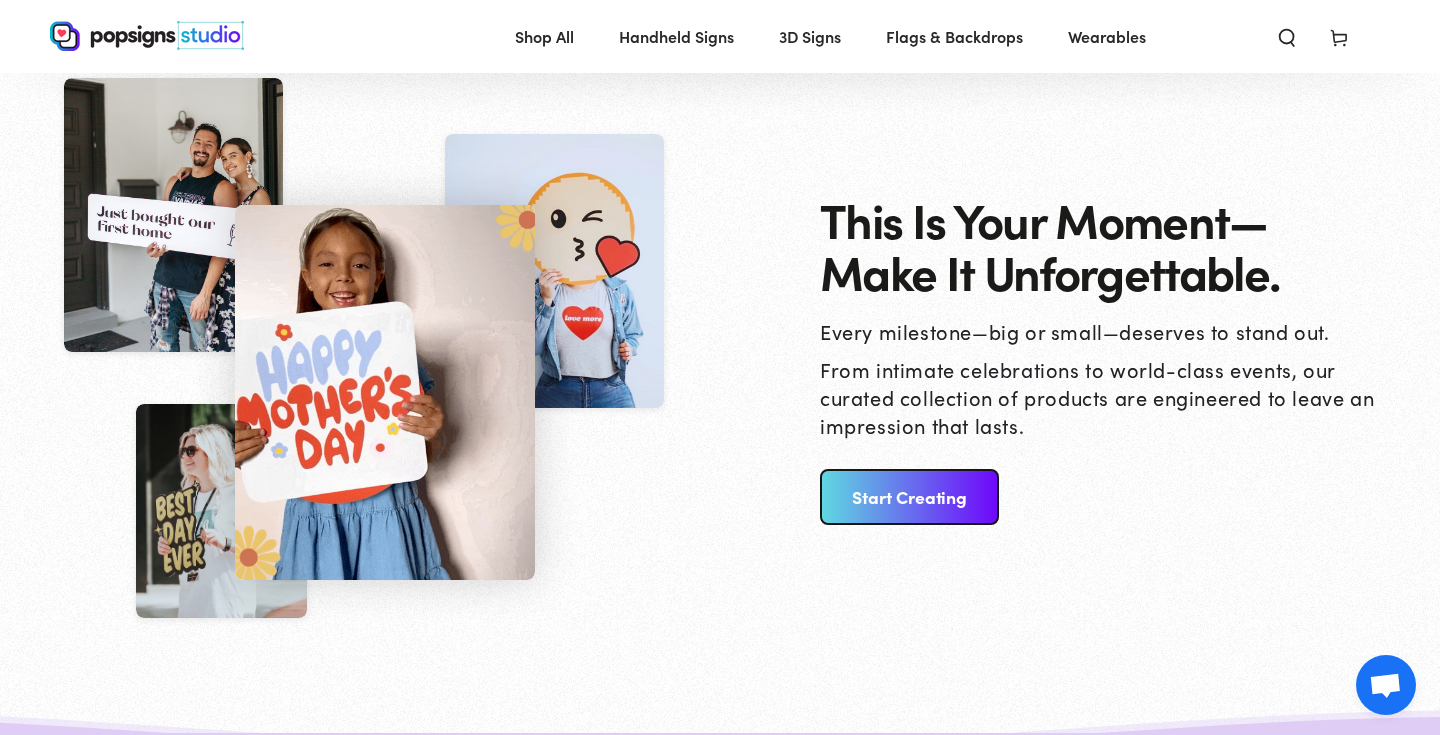 scroll, scrollTop: 2254, scrollLeft: 0, axis: vertical 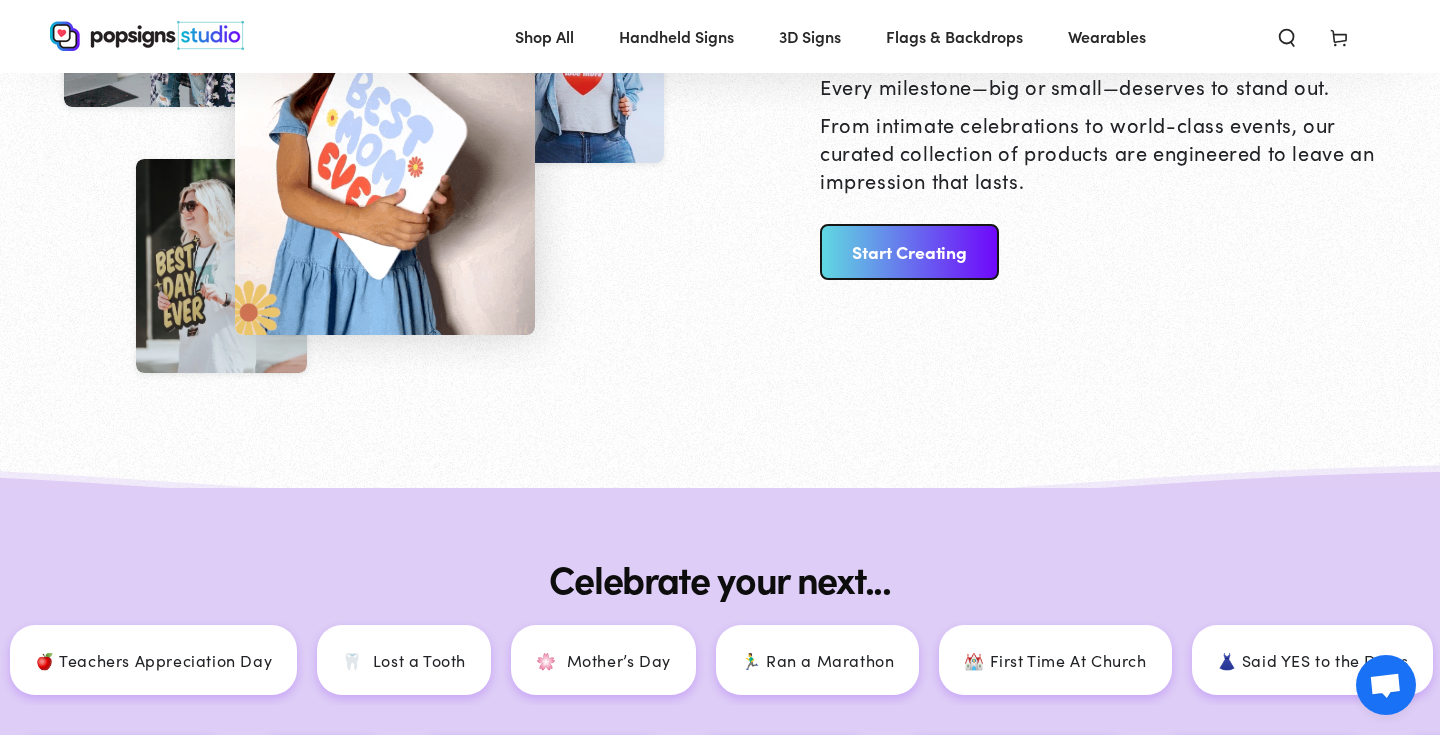 click on "Start Creating" at bounding box center [909, 252] 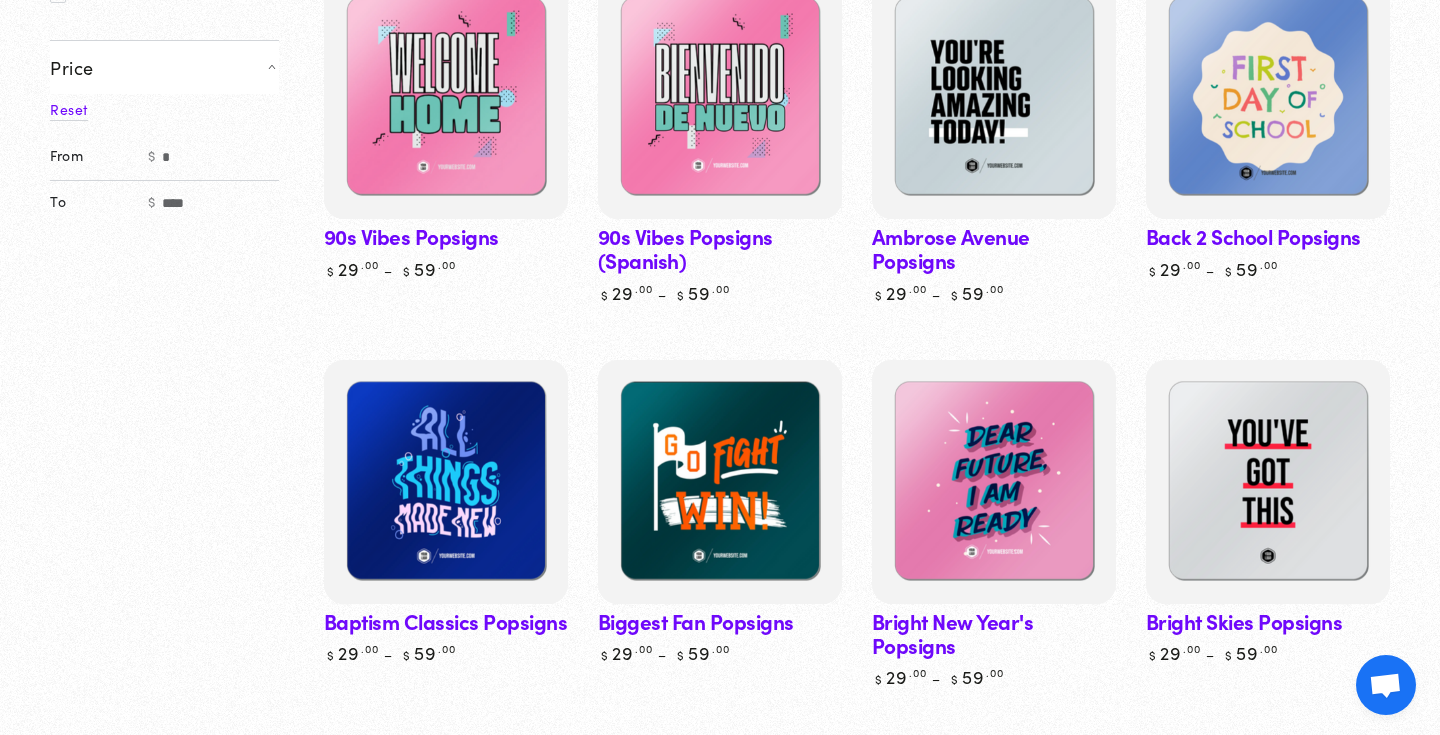 scroll, scrollTop: 589, scrollLeft: 0, axis: vertical 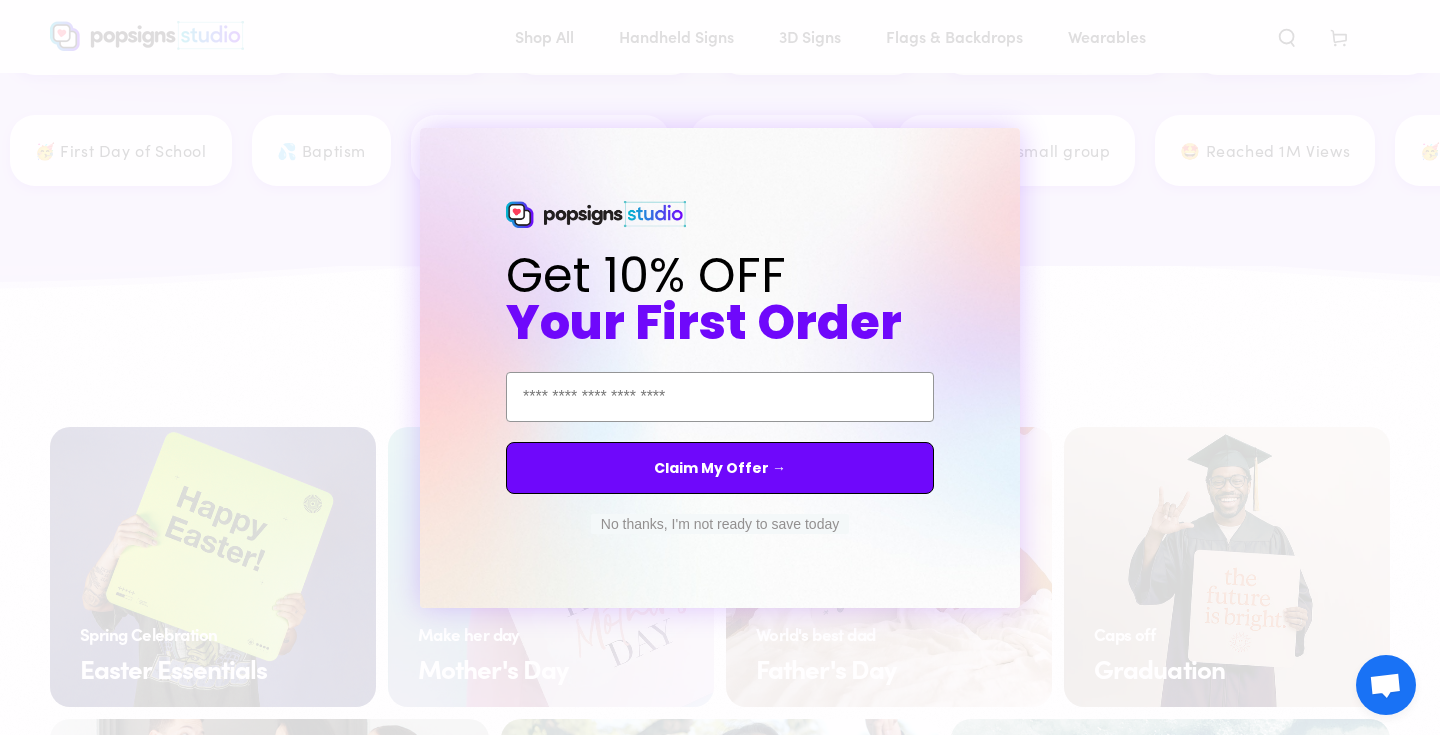 click on "No thanks, I'm not ready to save today" at bounding box center (720, 524) 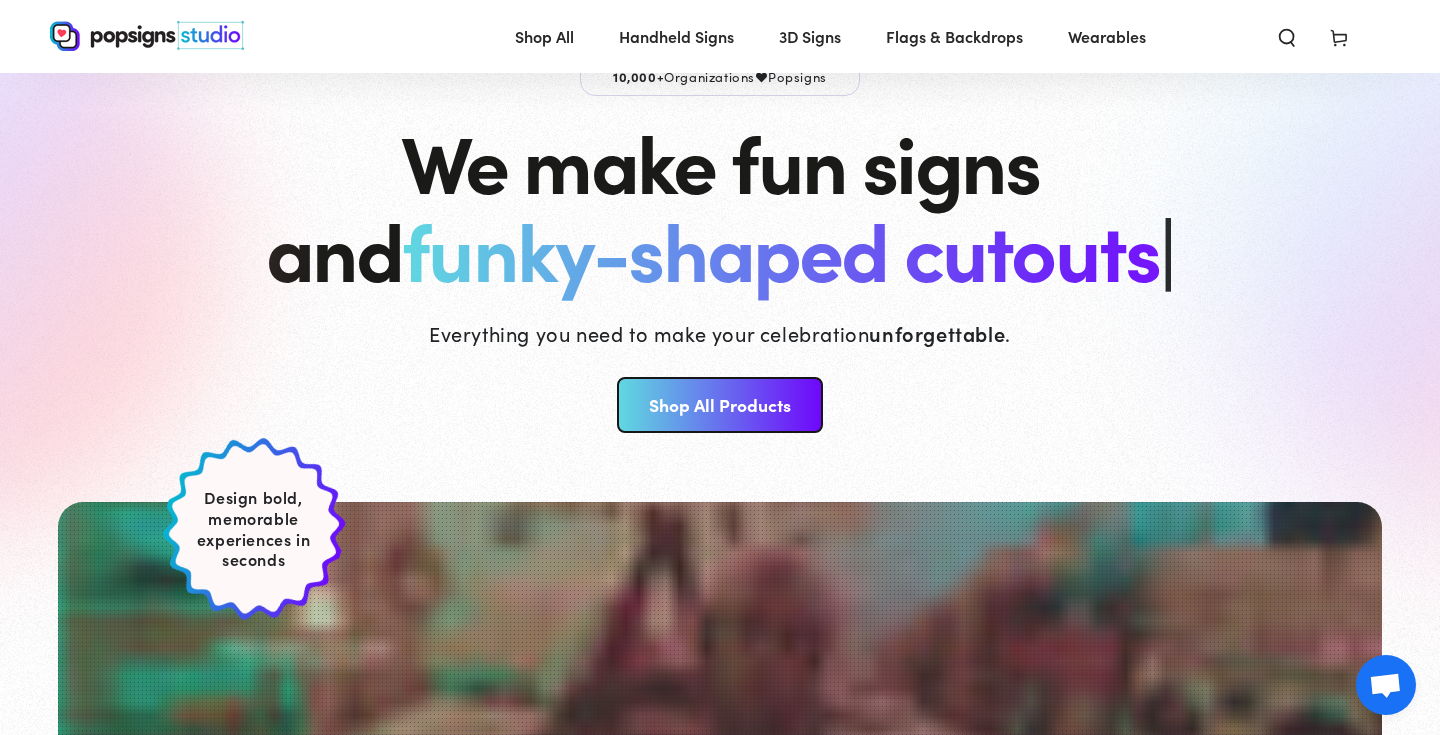 scroll, scrollTop: 0, scrollLeft: 0, axis: both 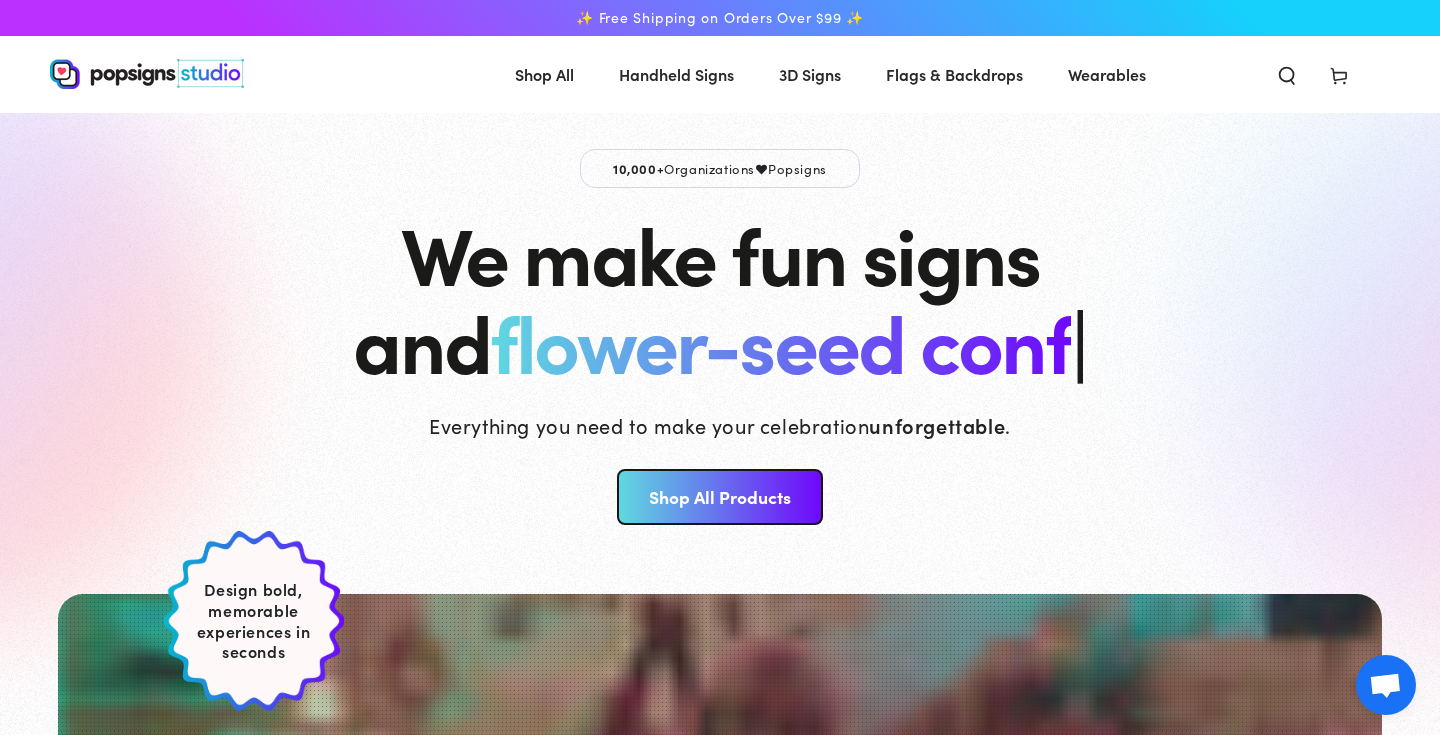 click at bounding box center (1287, 74) 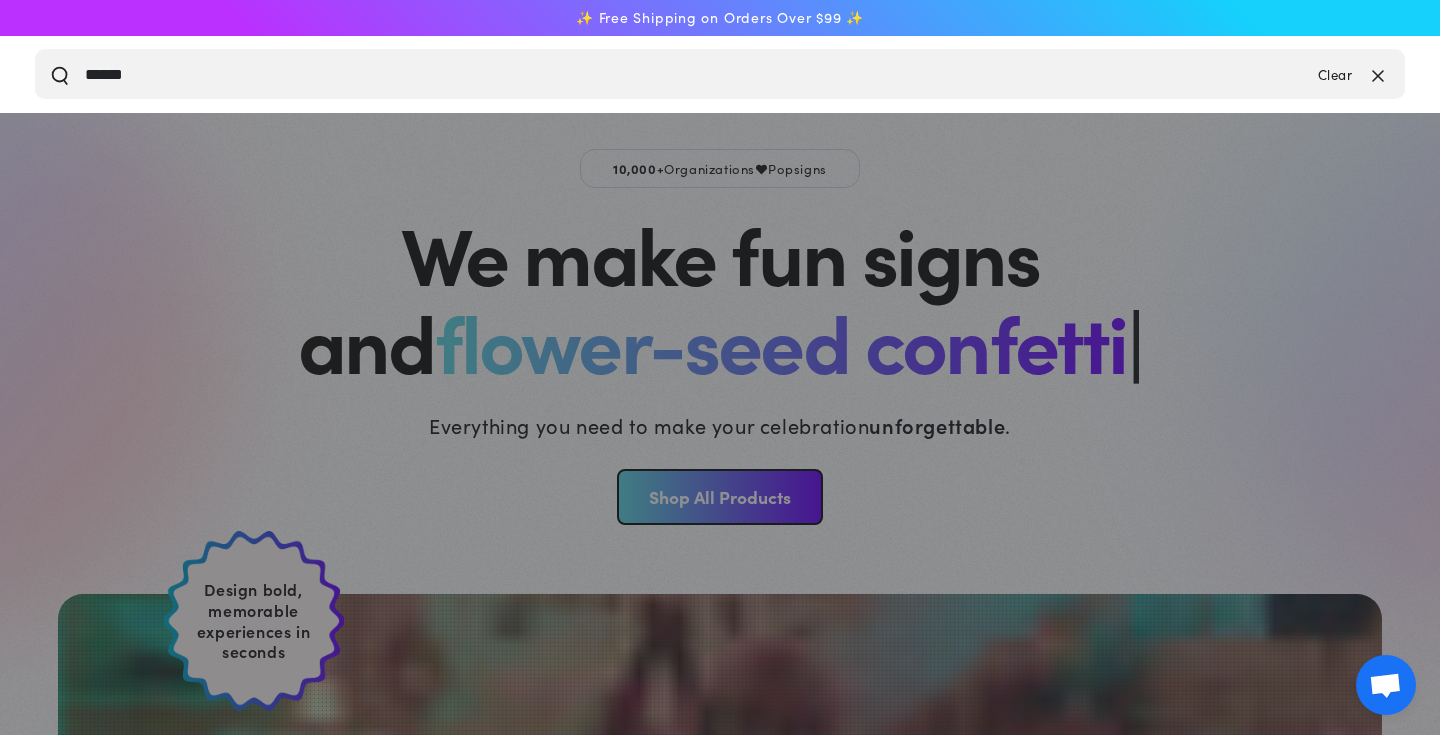 type on "******" 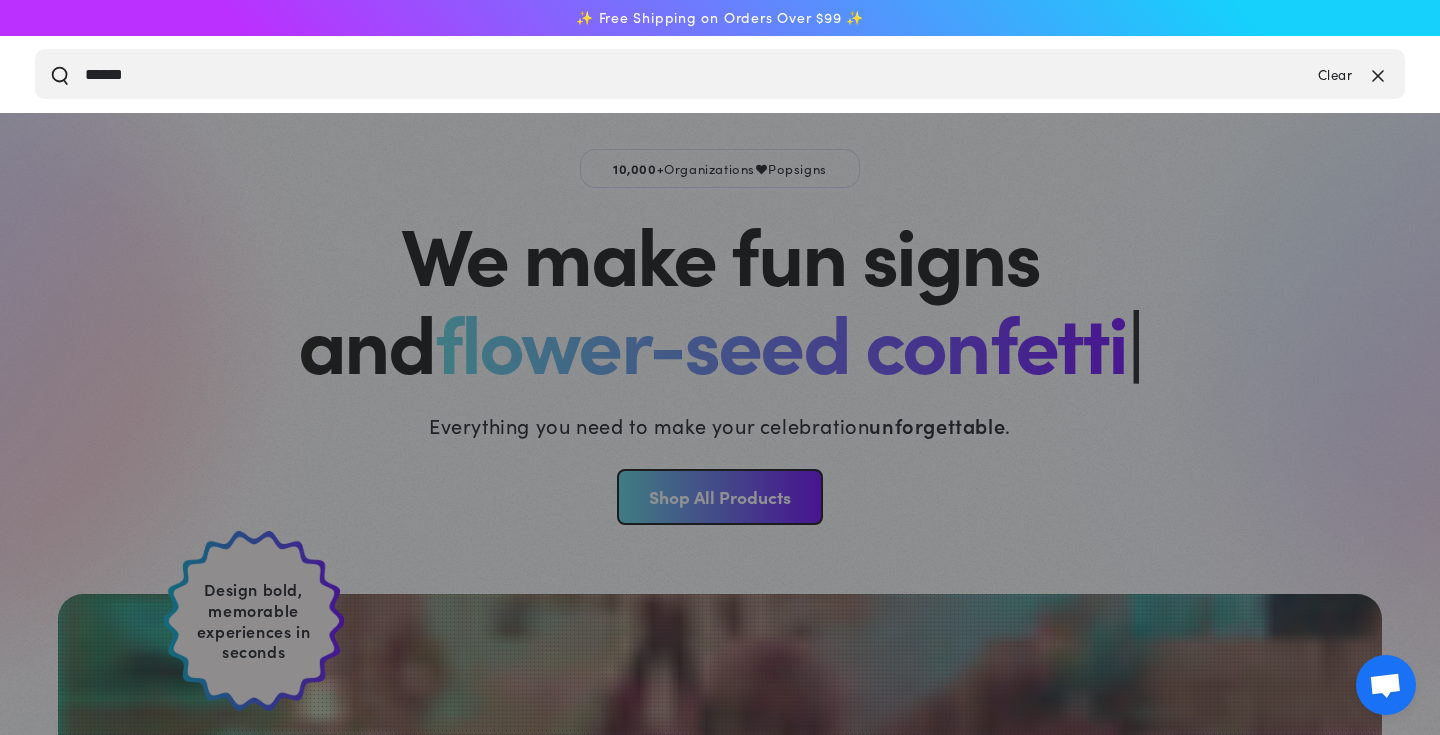 click at bounding box center [60, 74] 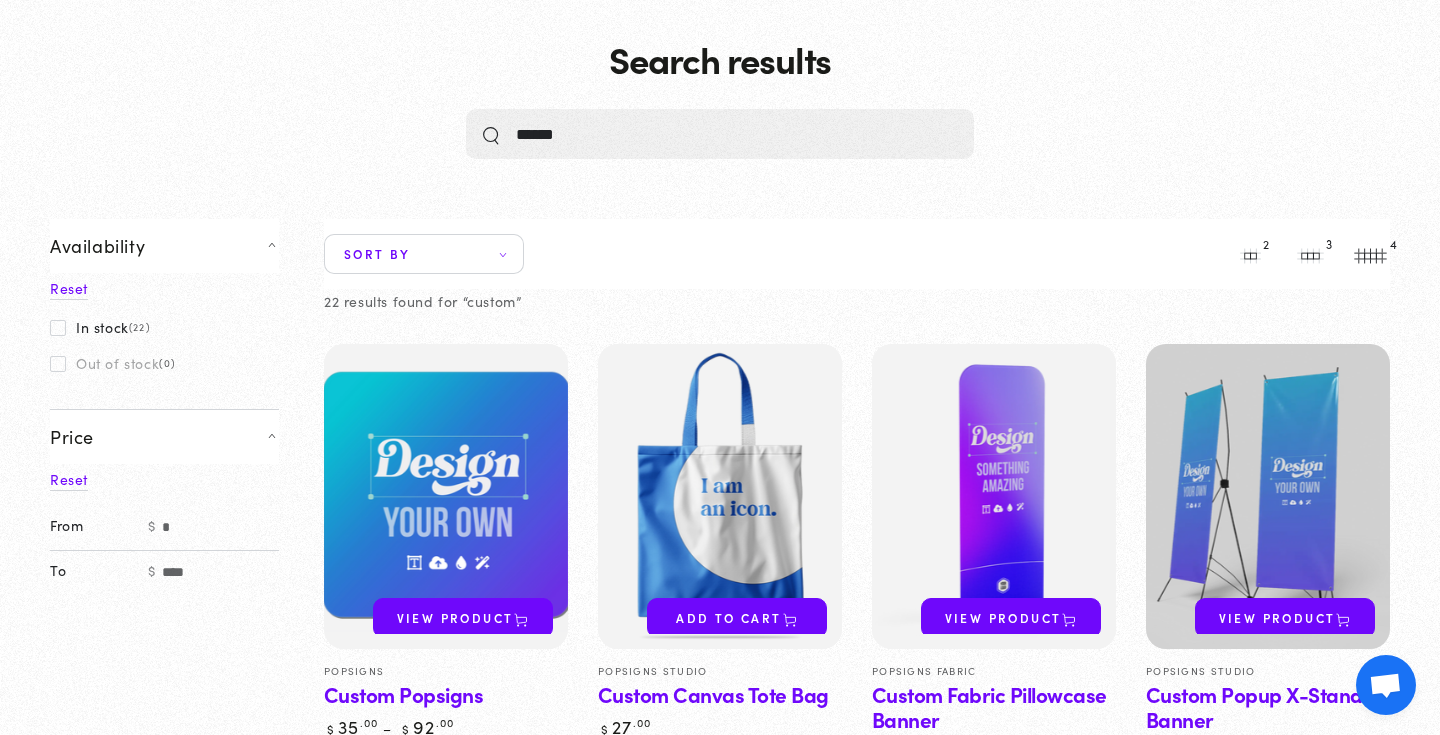 scroll, scrollTop: 183, scrollLeft: 0, axis: vertical 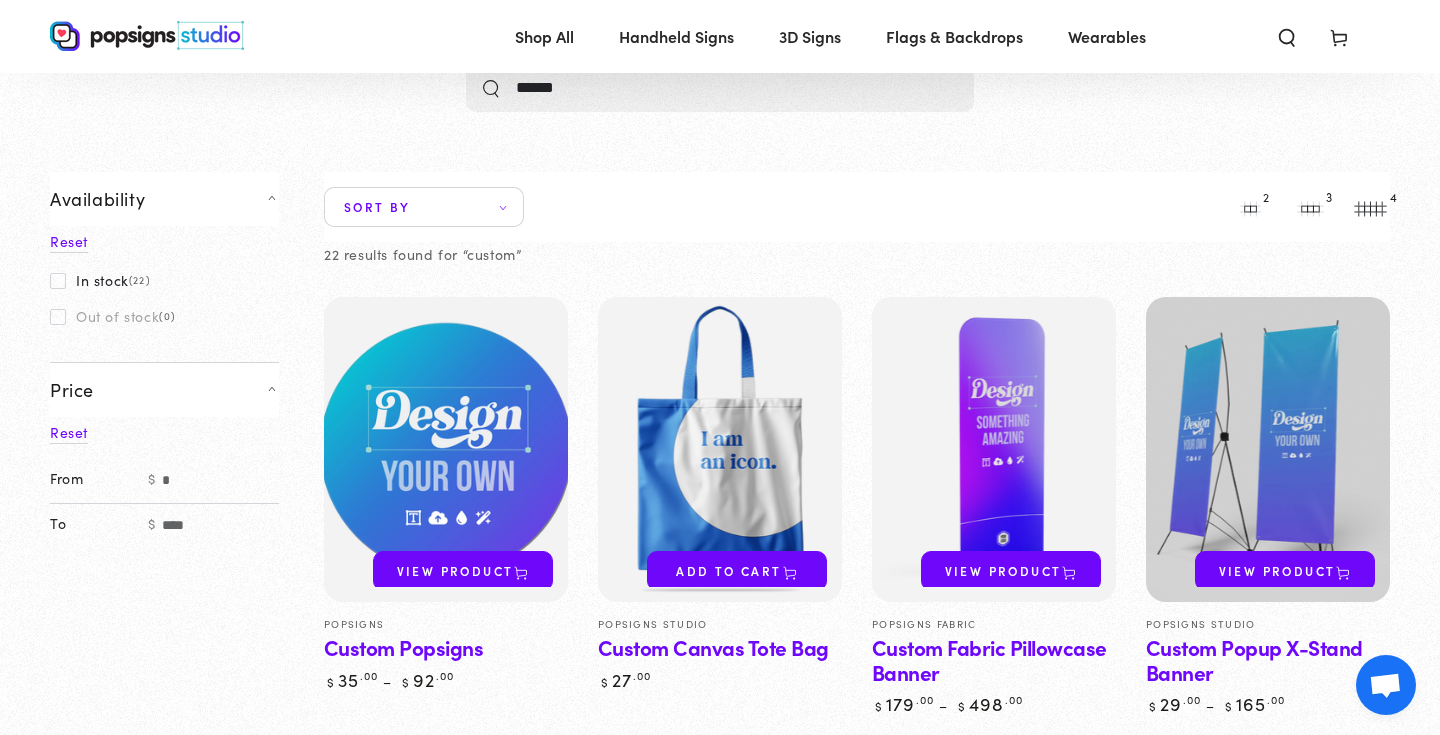 click at bounding box center (445, 450) 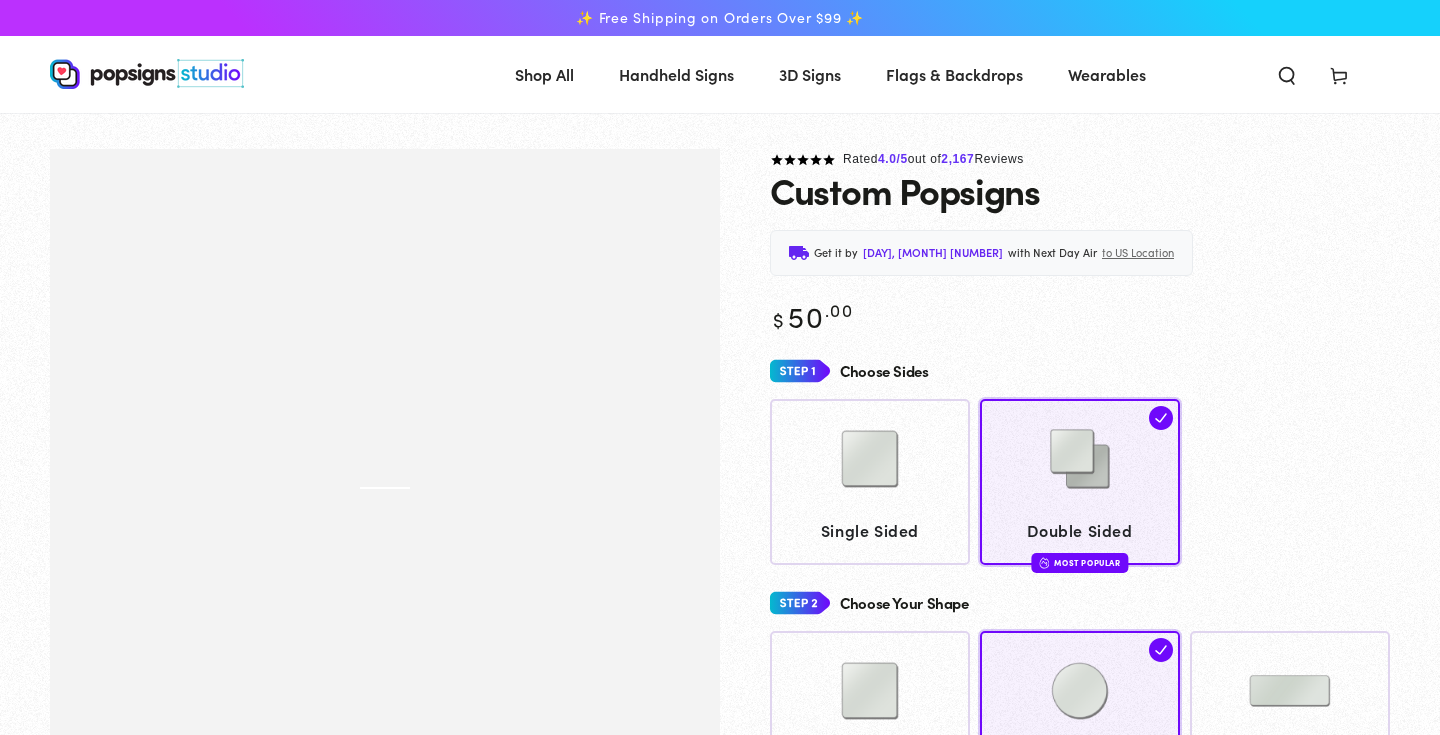 scroll, scrollTop: 0, scrollLeft: 0, axis: both 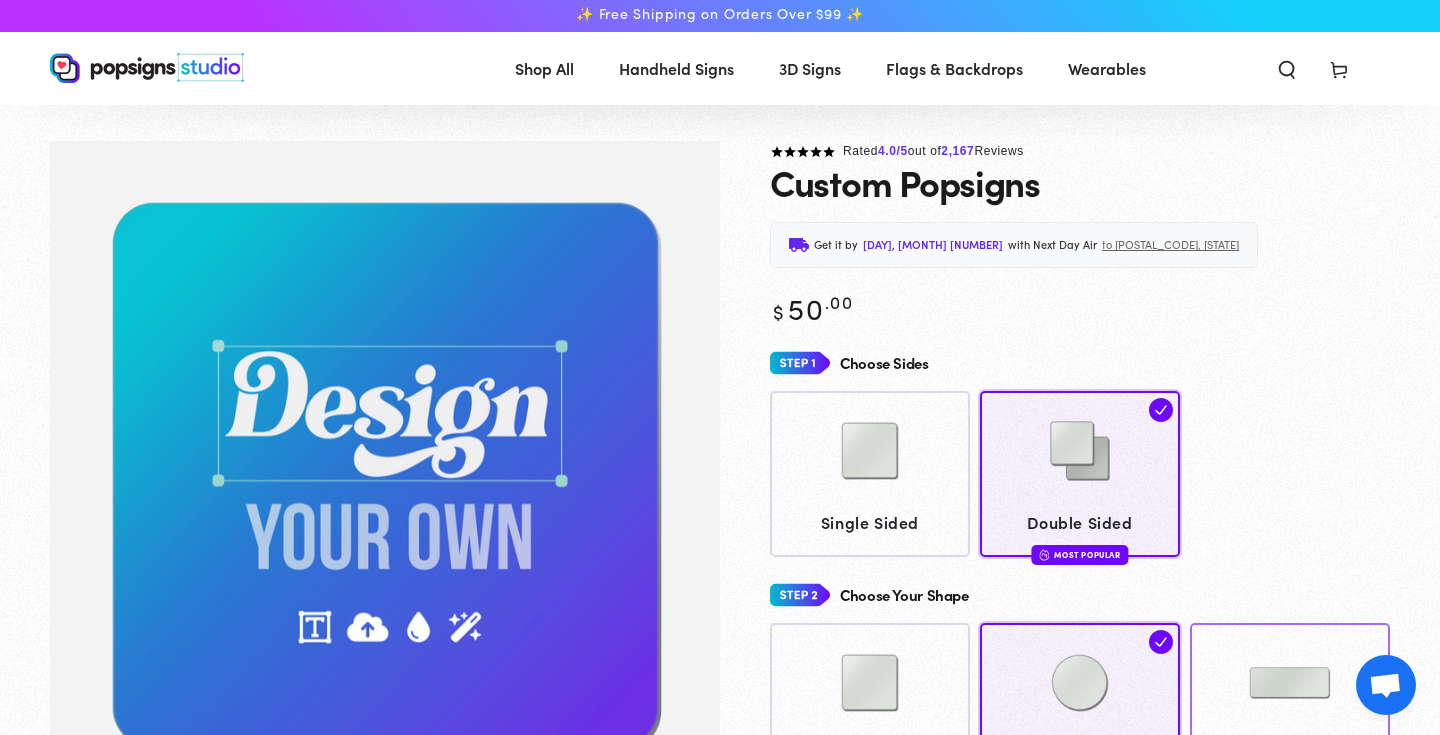click on "Single Sided
Double Sided
Most Popular" 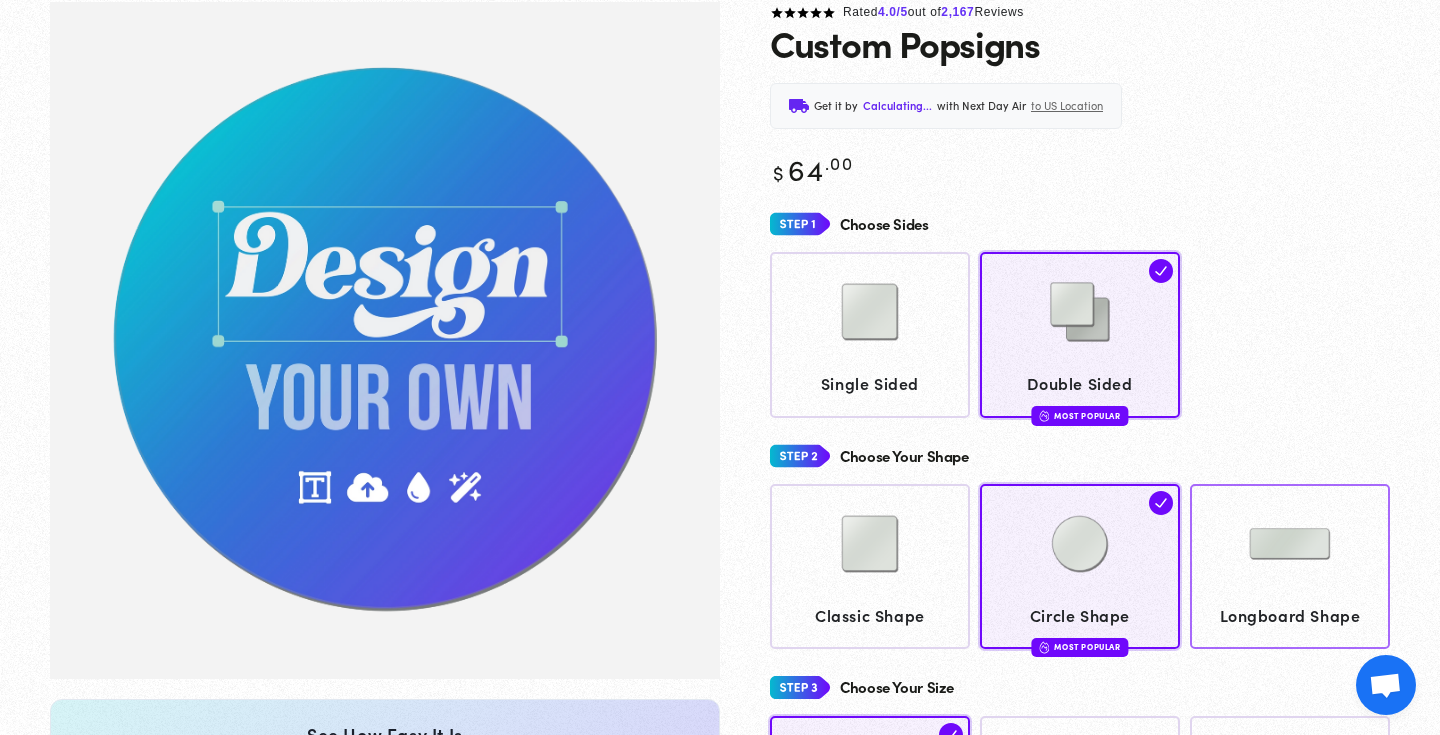 scroll, scrollTop: 149, scrollLeft: 0, axis: vertical 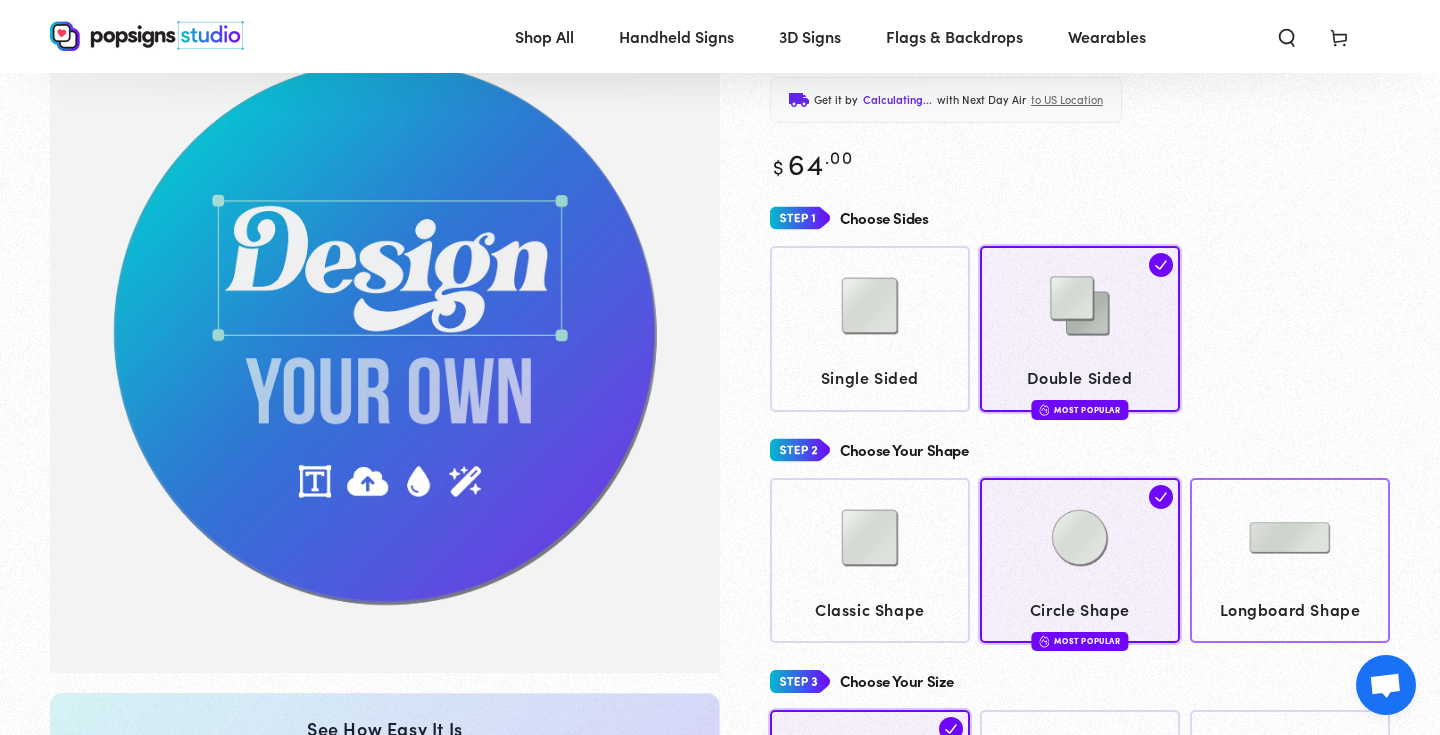 click 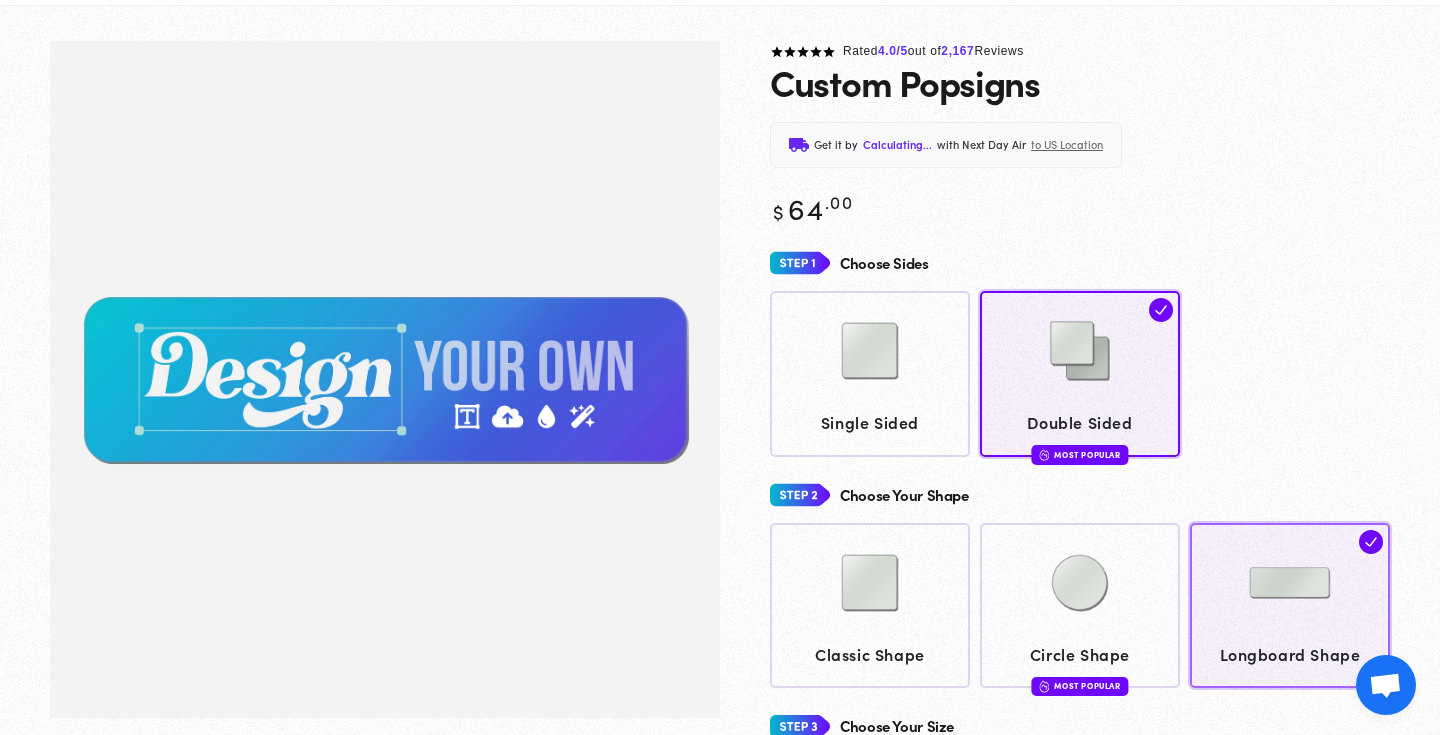 scroll, scrollTop: 149, scrollLeft: 0, axis: vertical 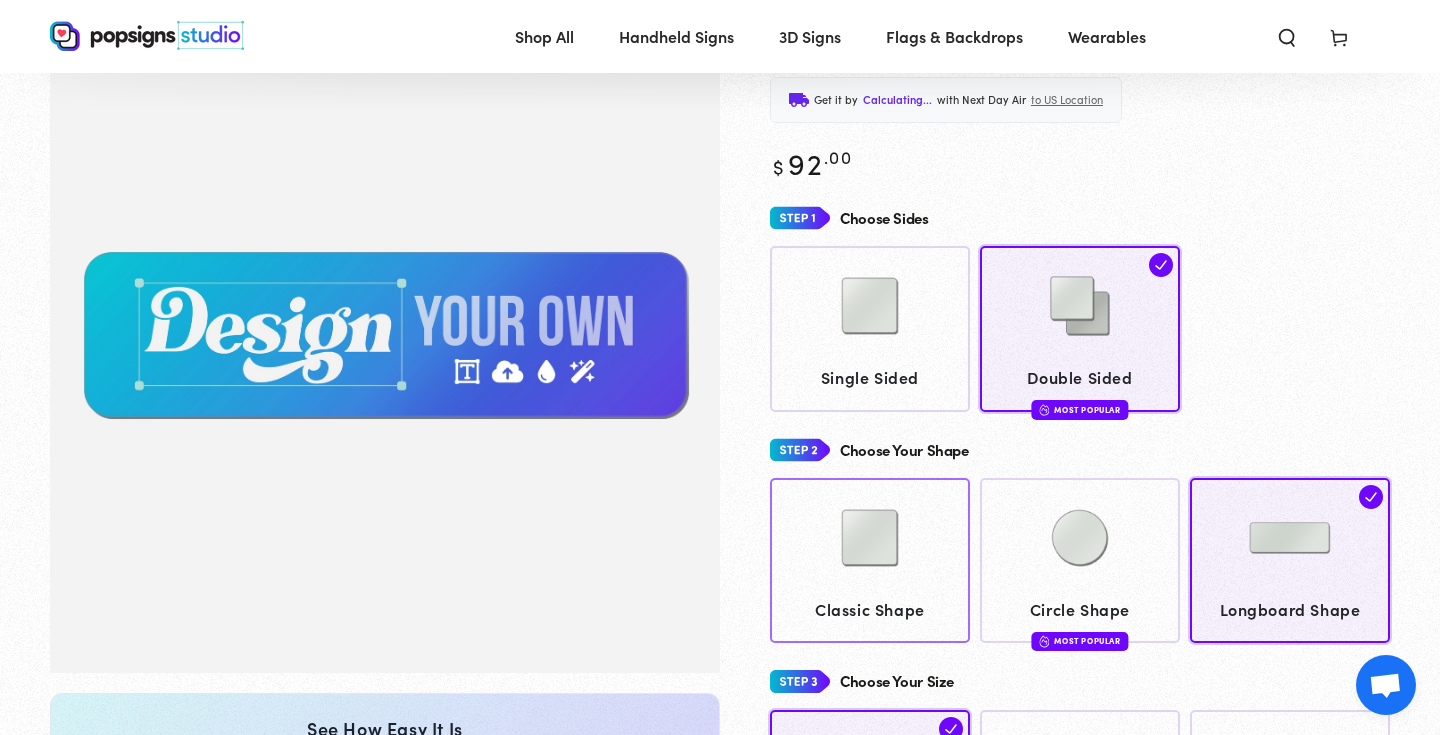 click 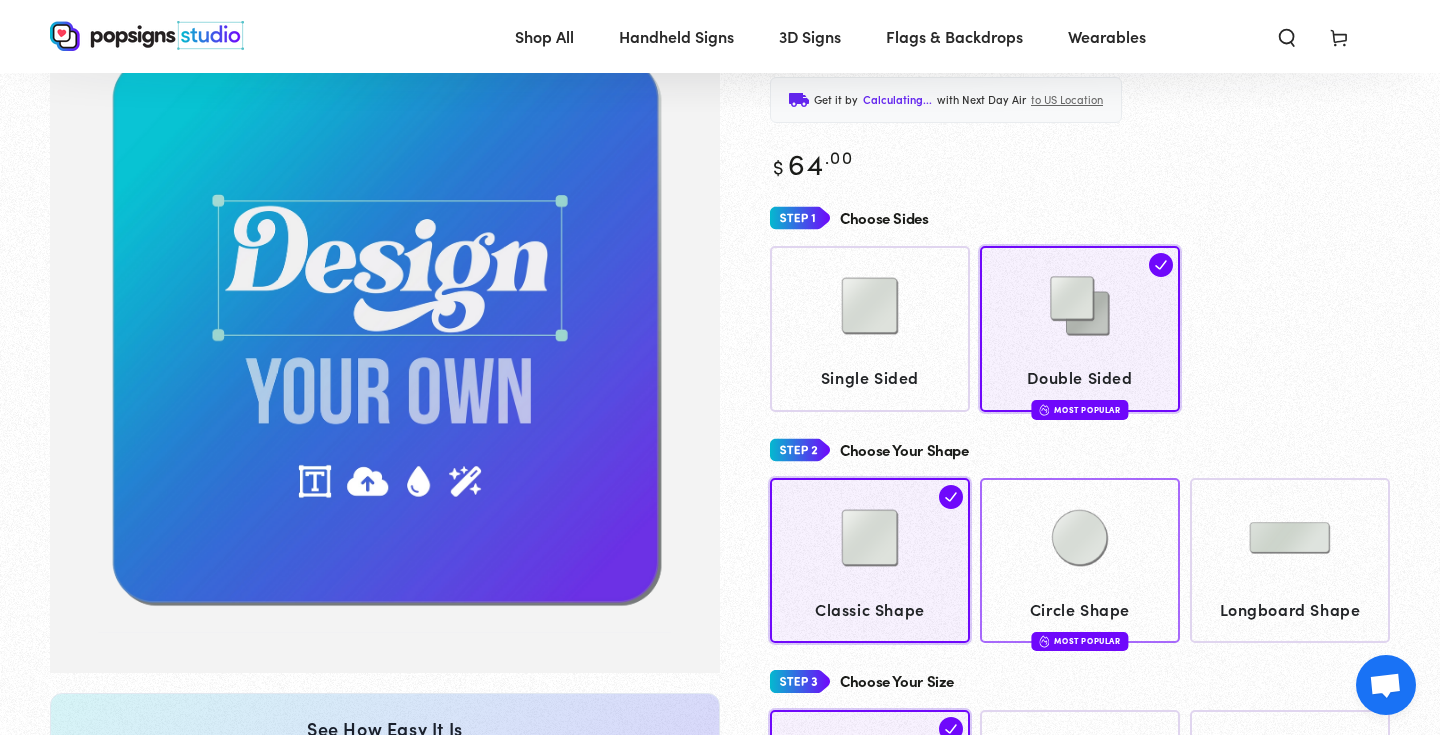 click 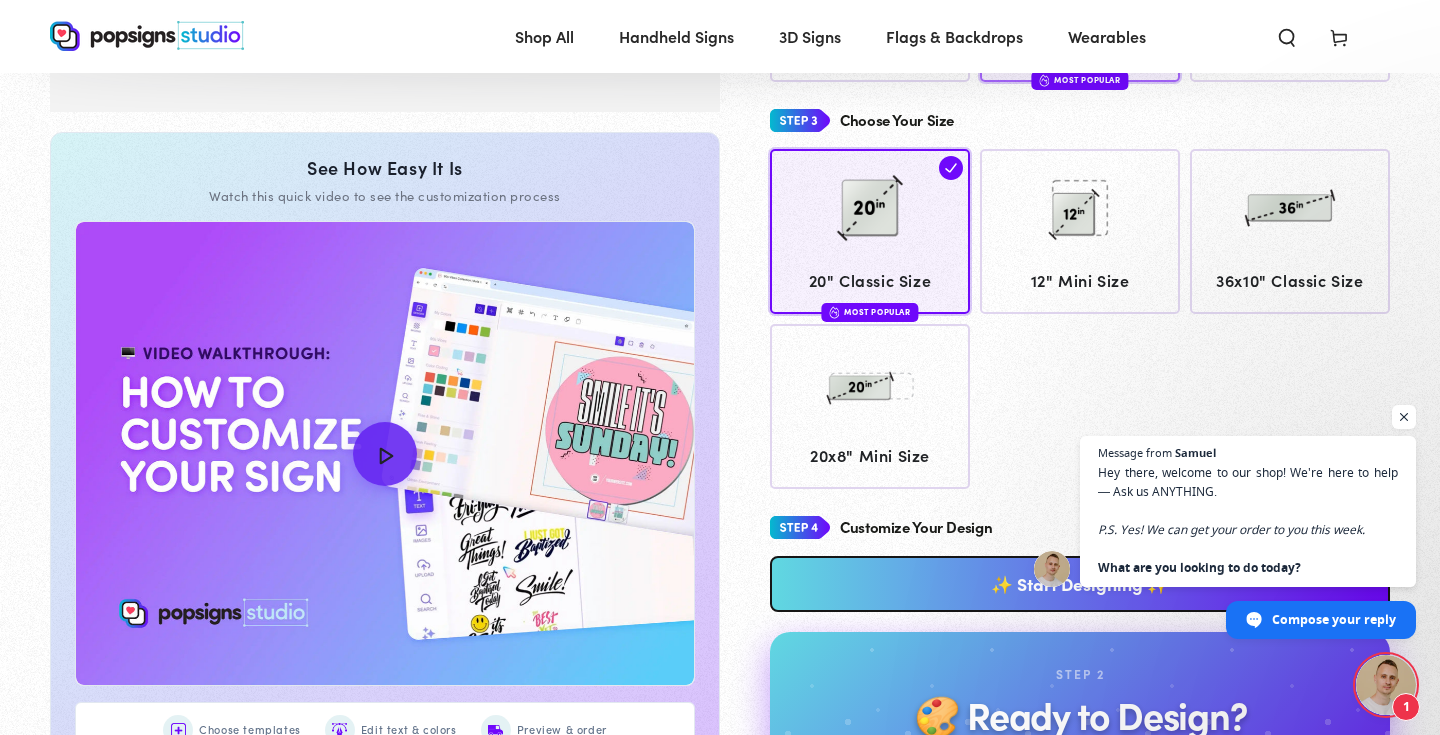 scroll, scrollTop: 708, scrollLeft: 0, axis: vertical 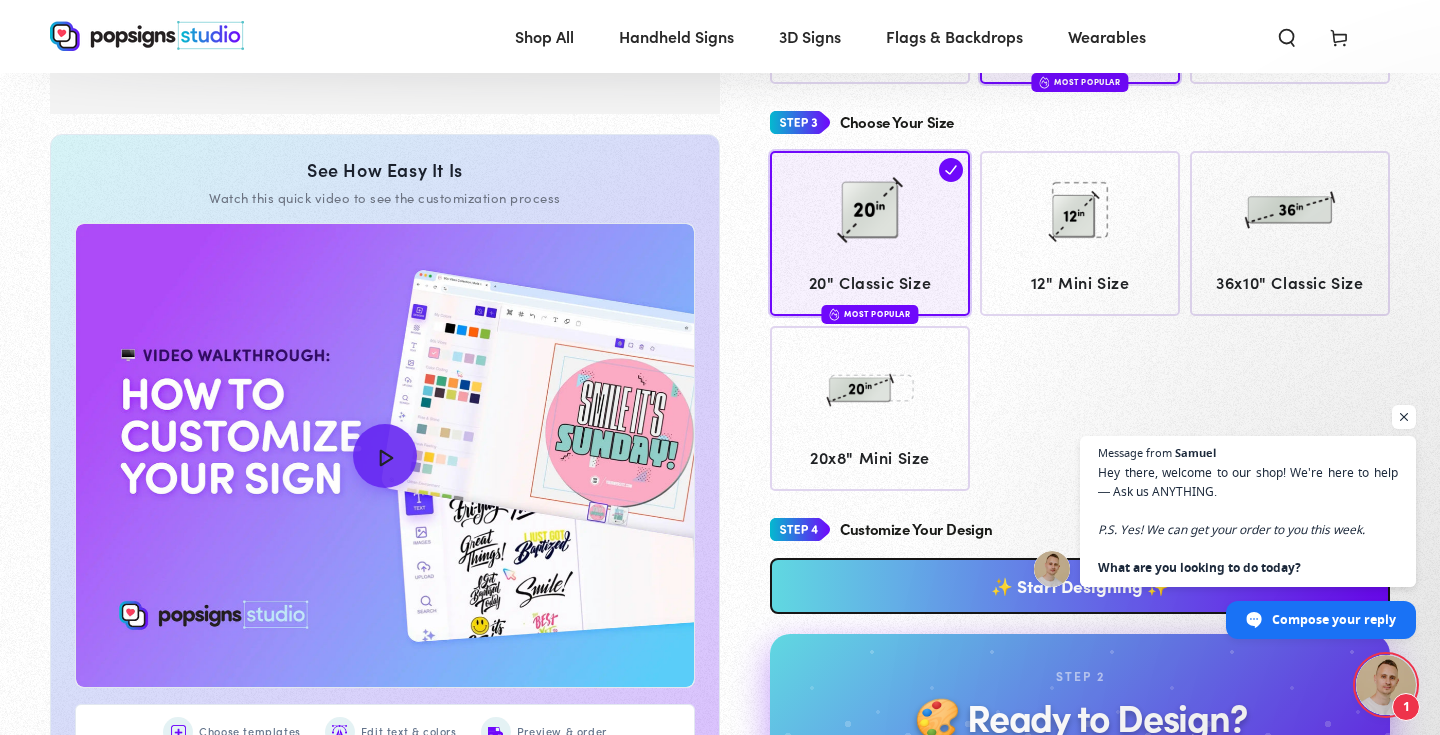 click on "20" Classic Size
Most Popular
12" Mini Size" 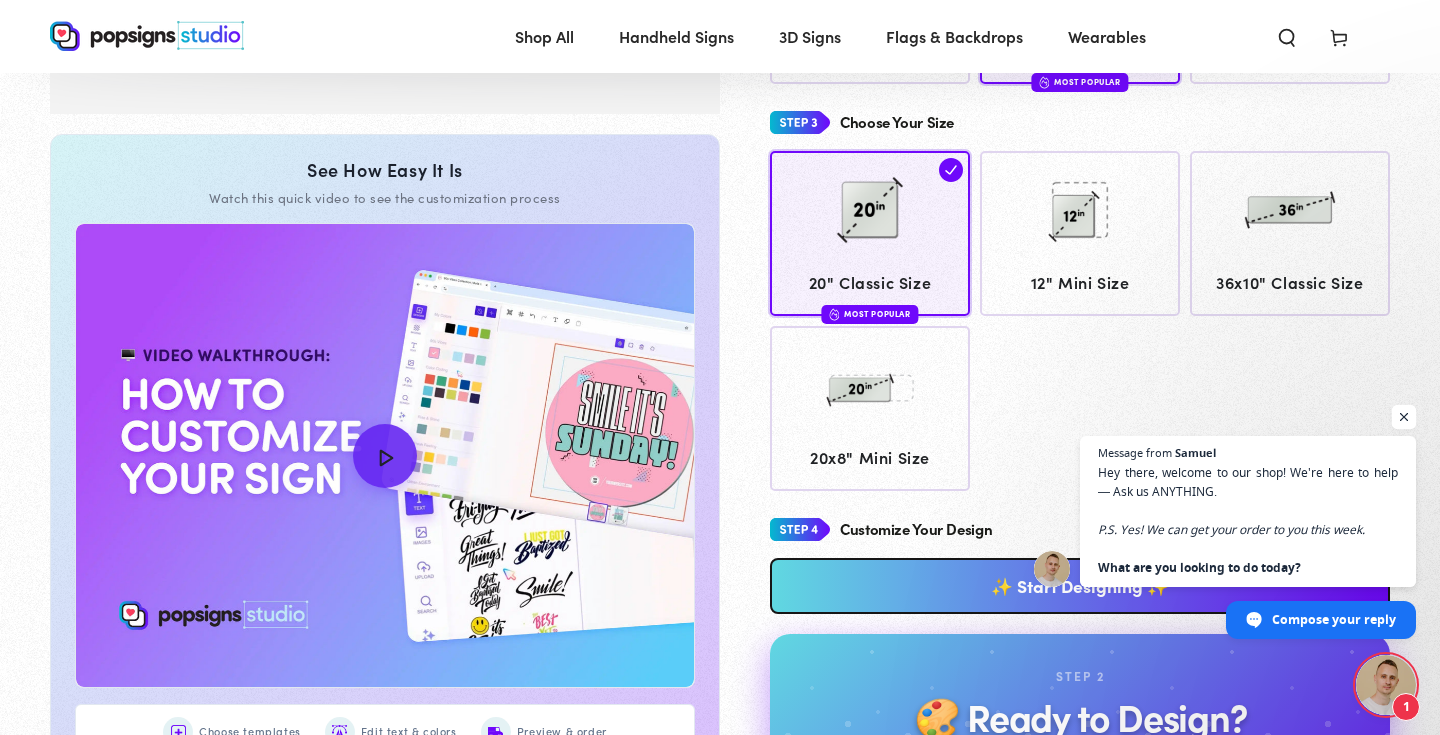 click at bounding box center [1404, 417] 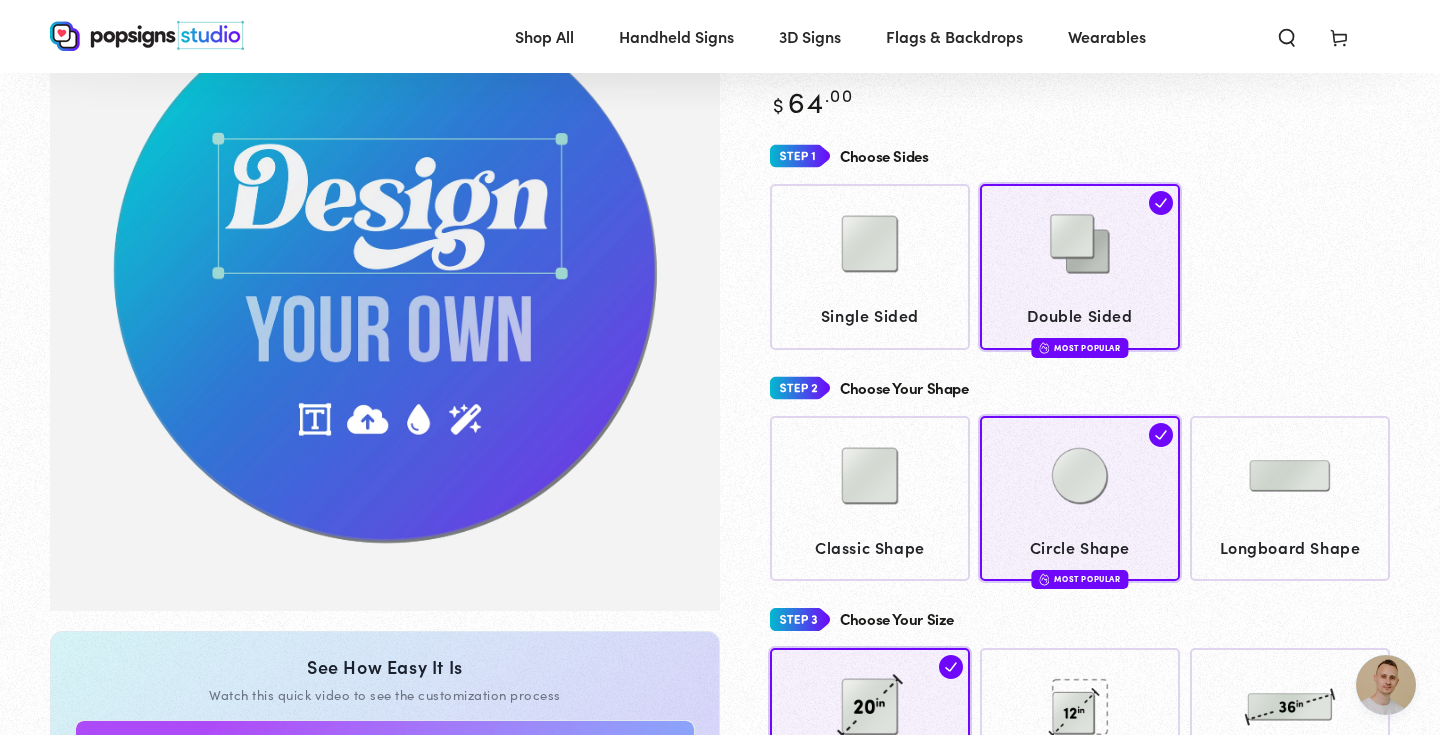 scroll, scrollTop: 100, scrollLeft: 0, axis: vertical 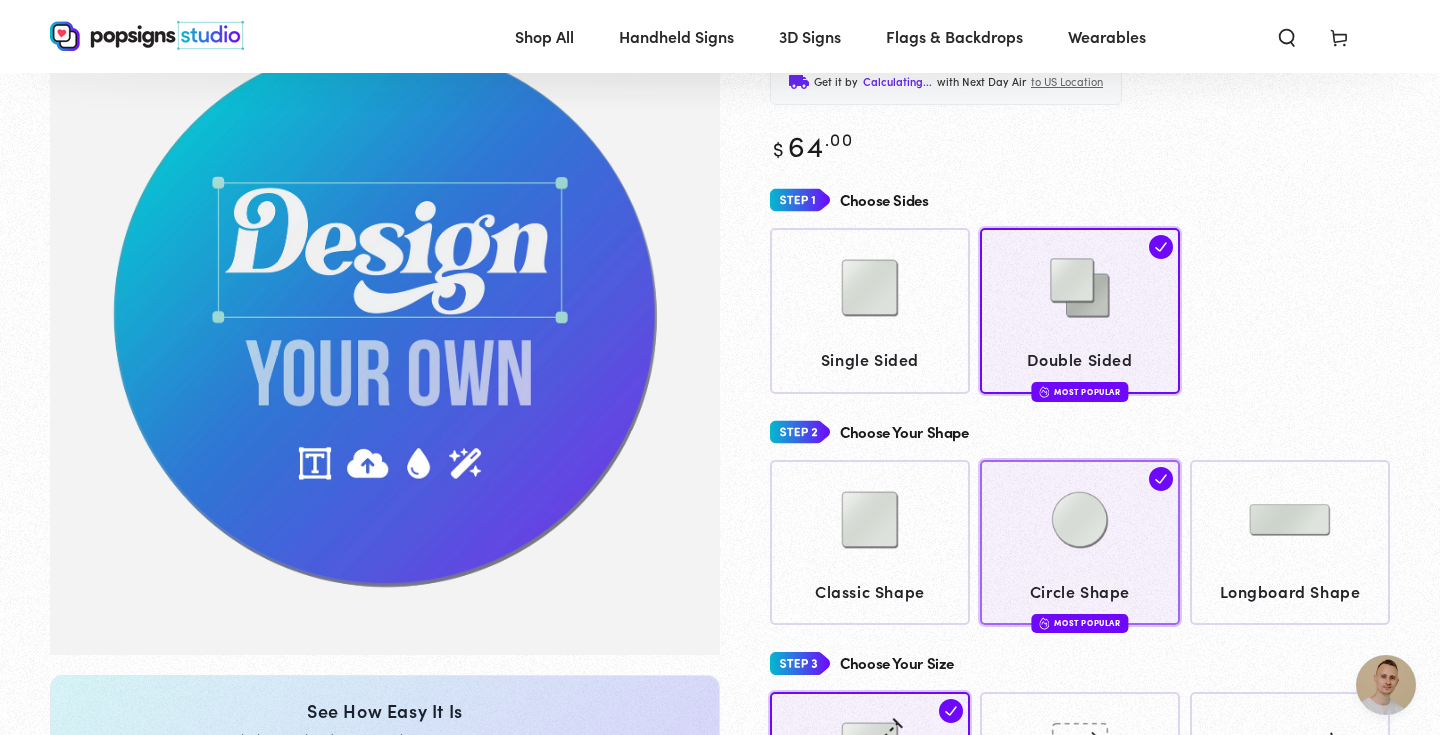 click 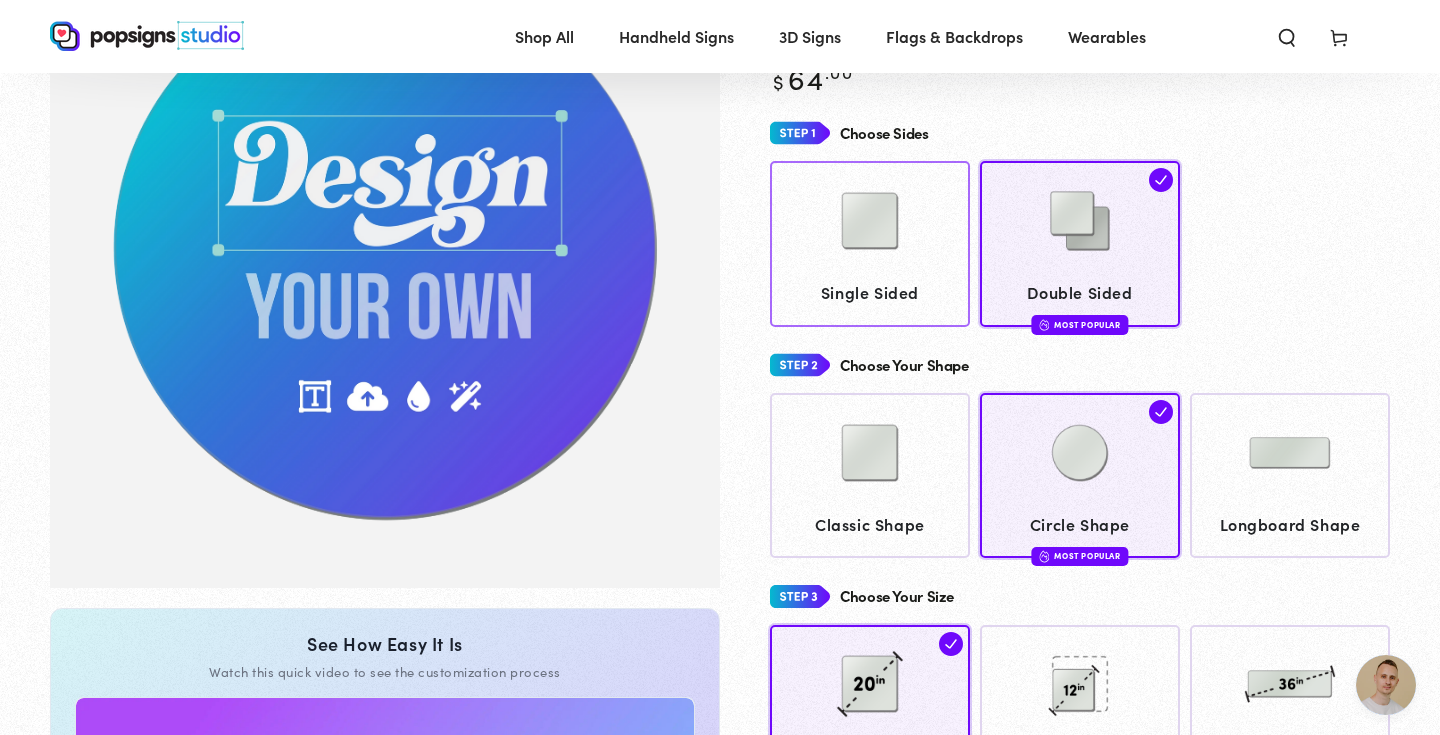 click 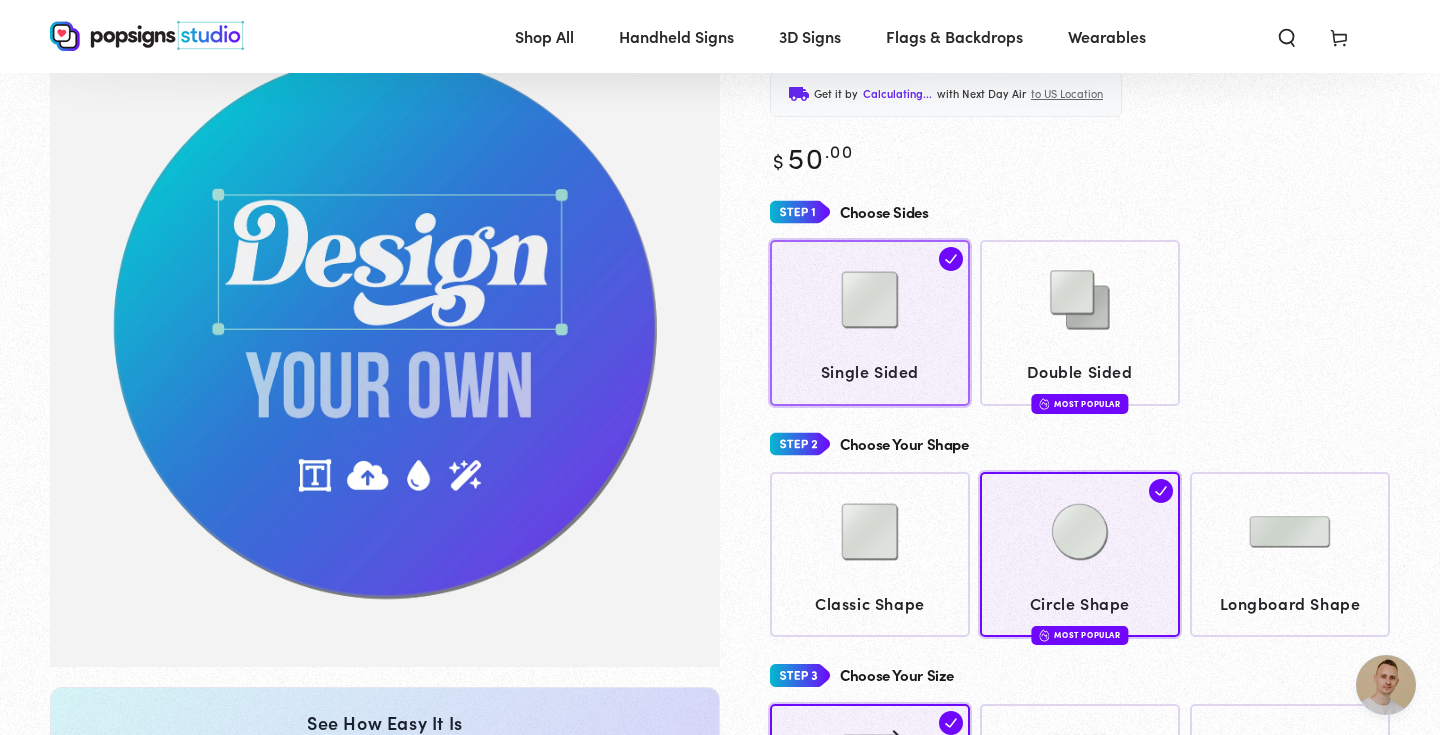 scroll, scrollTop: 135, scrollLeft: 0, axis: vertical 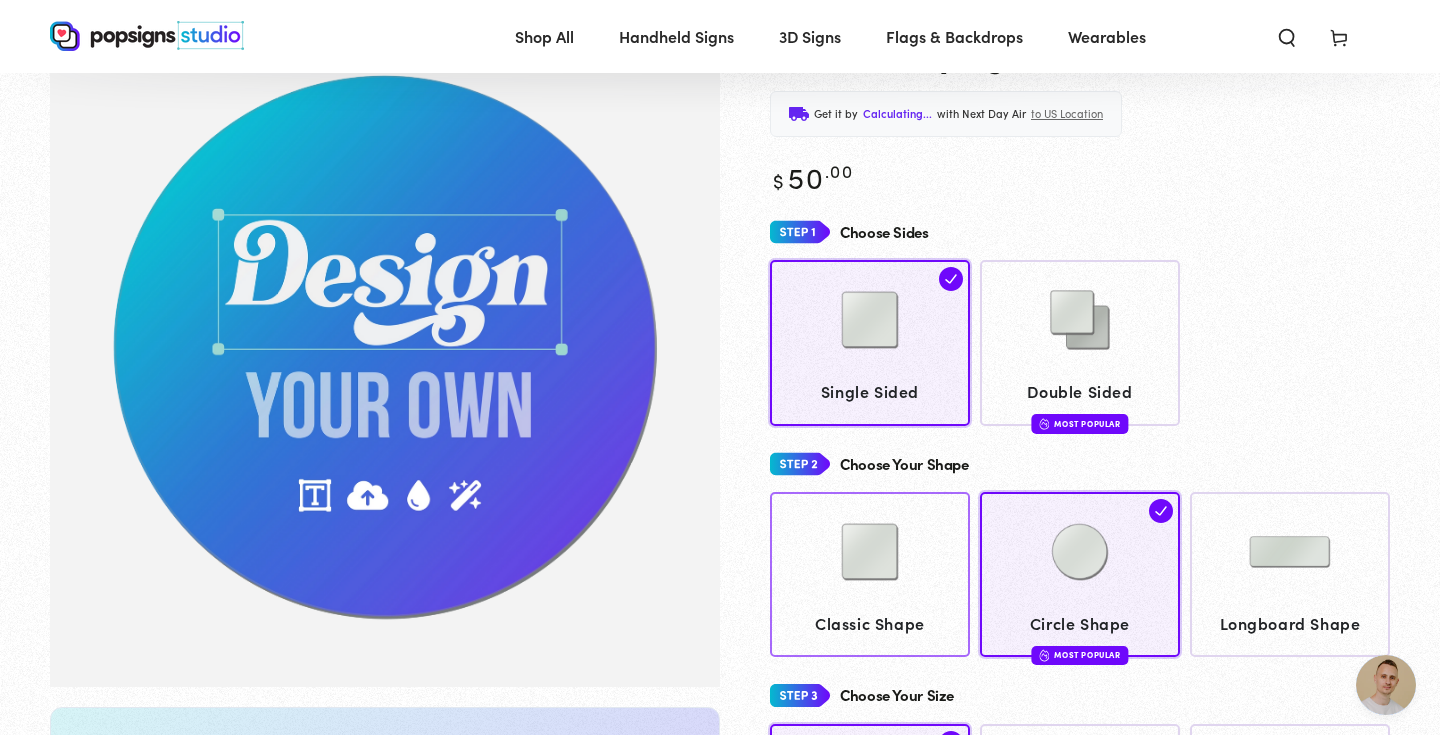 click 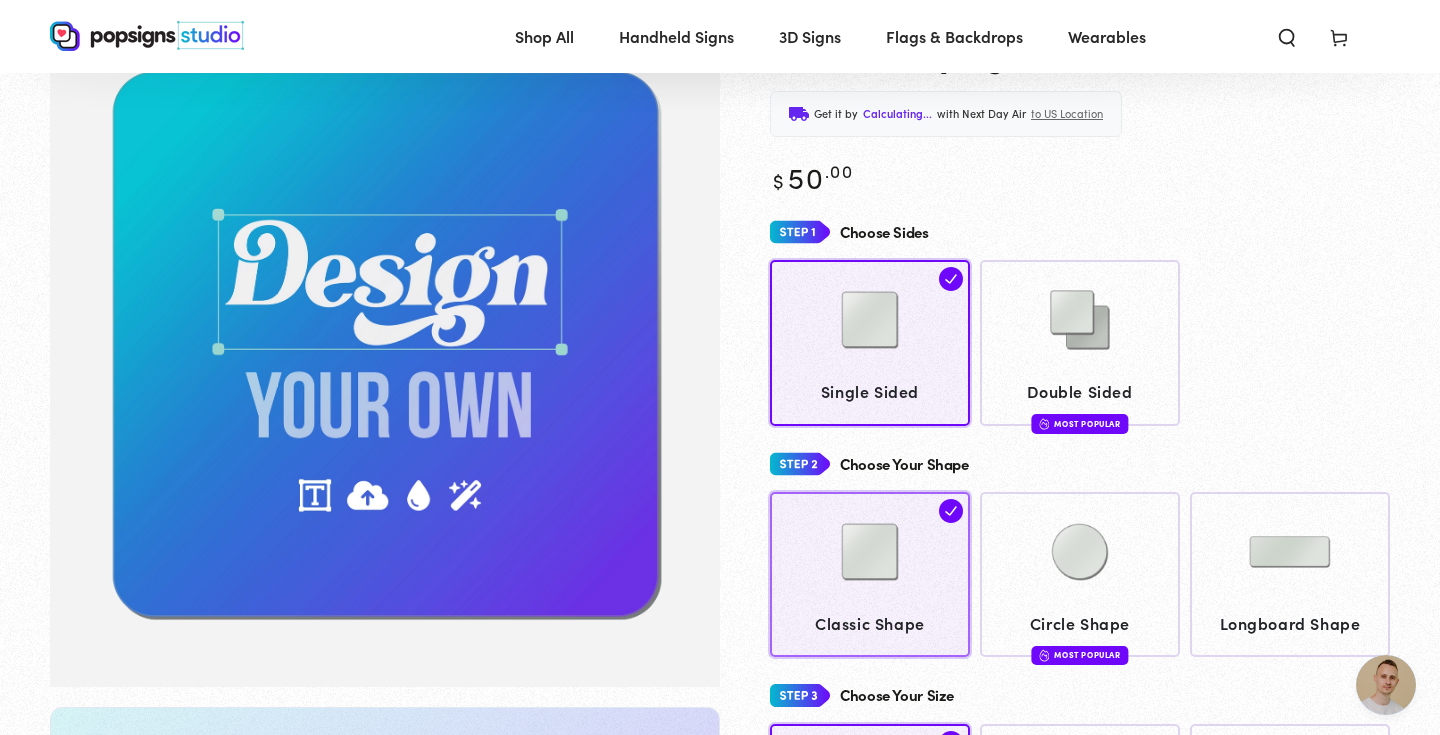 scroll, scrollTop: 145, scrollLeft: 0, axis: vertical 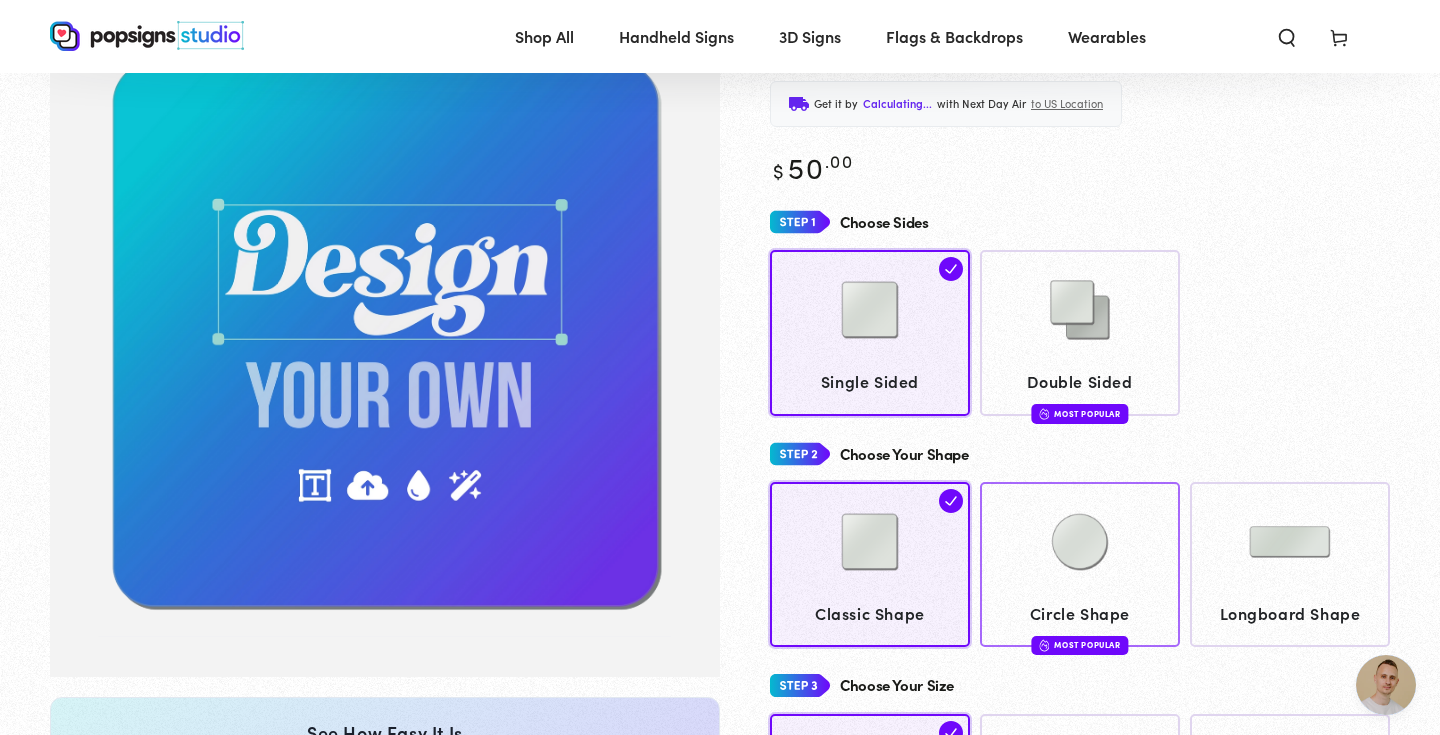 click on "Circle Shape" 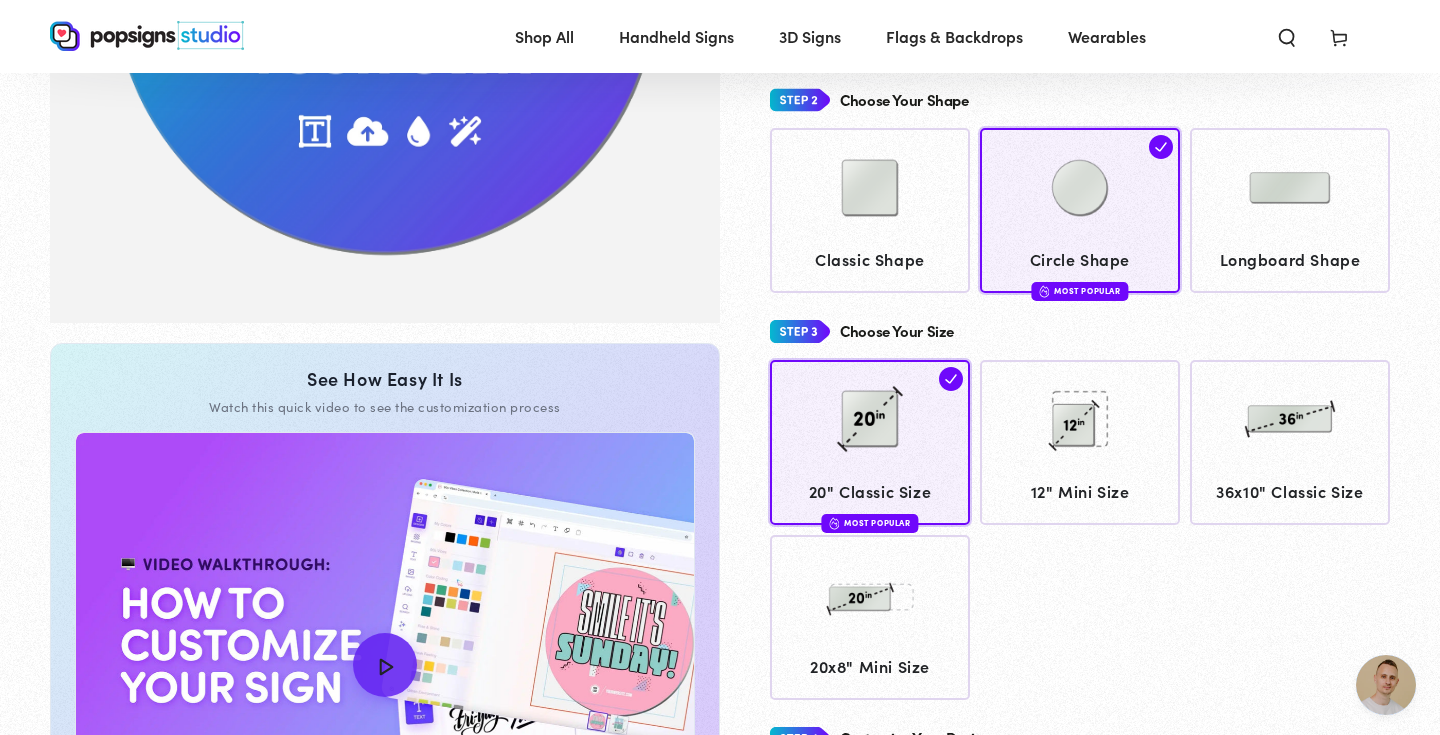 scroll, scrollTop: 504, scrollLeft: 0, axis: vertical 